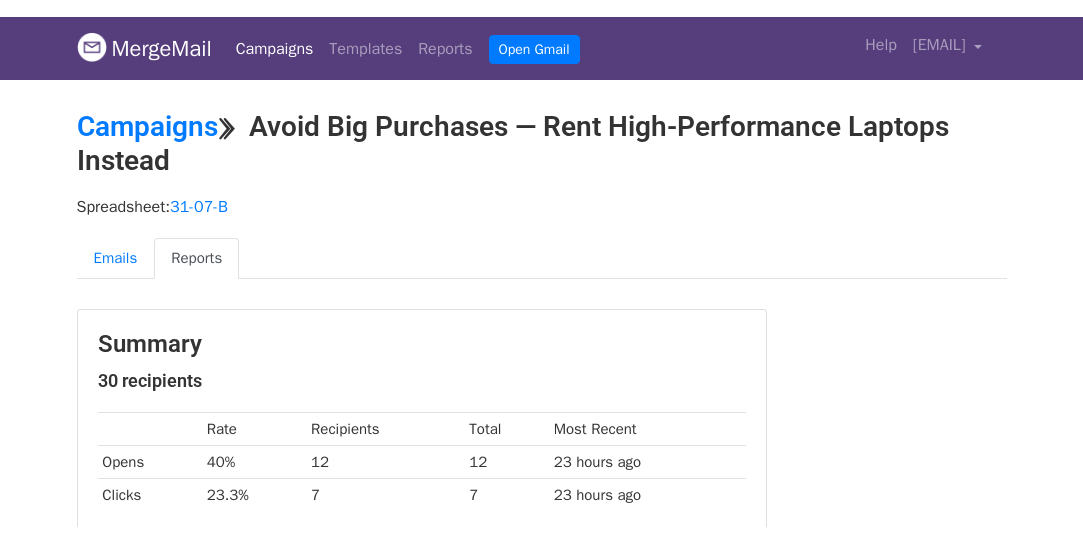 scroll, scrollTop: 0, scrollLeft: 0, axis: both 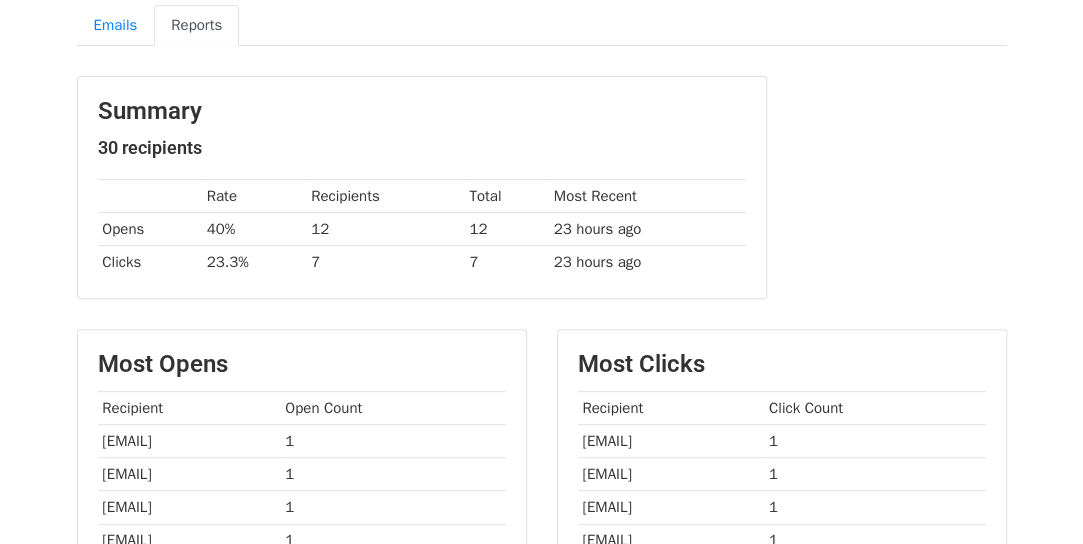 click on "23.3%" at bounding box center [254, 262] 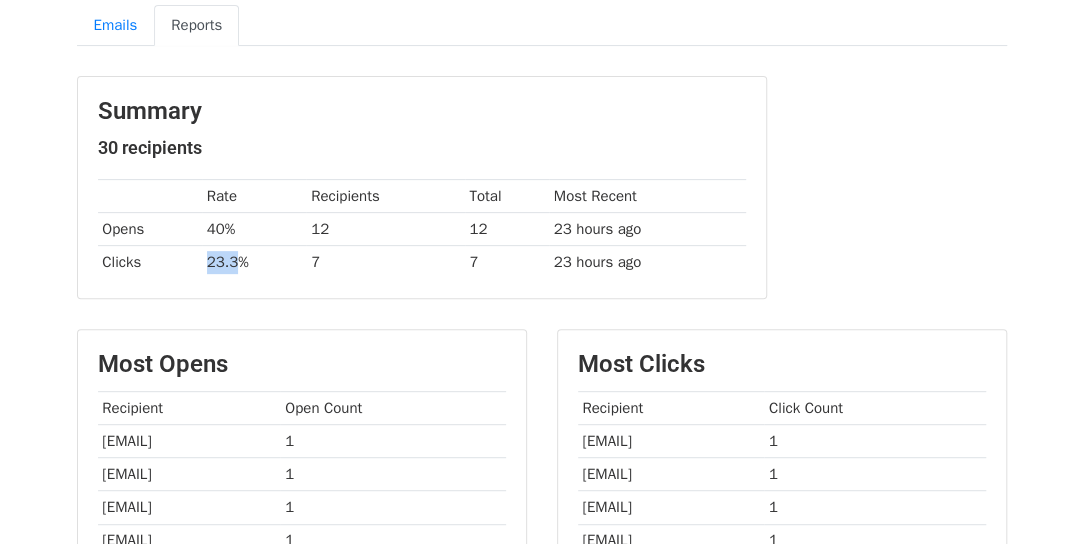 click on "23.3%" at bounding box center (254, 262) 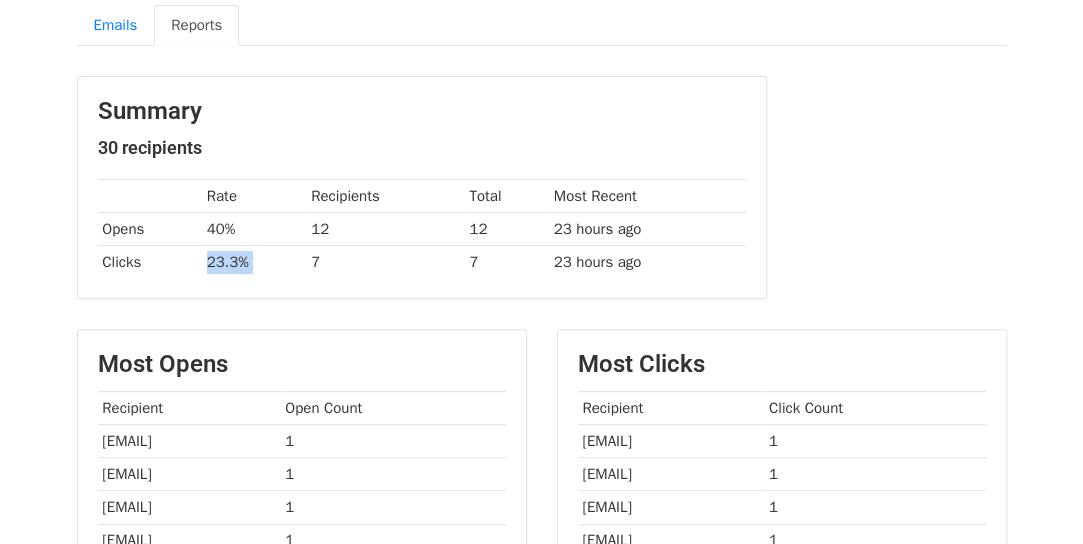 click on "23.3%" at bounding box center [254, 262] 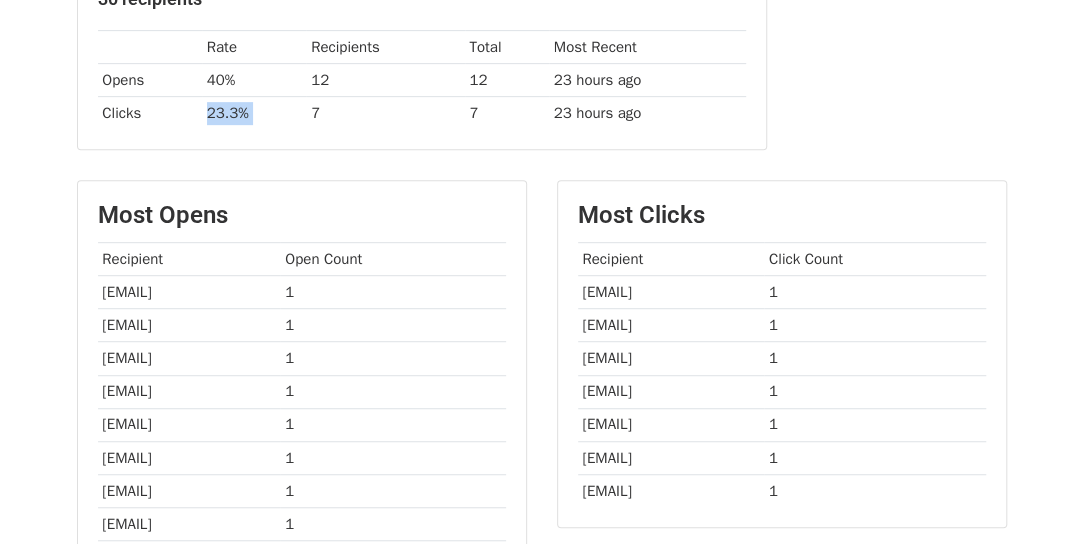 scroll, scrollTop: 0, scrollLeft: 0, axis: both 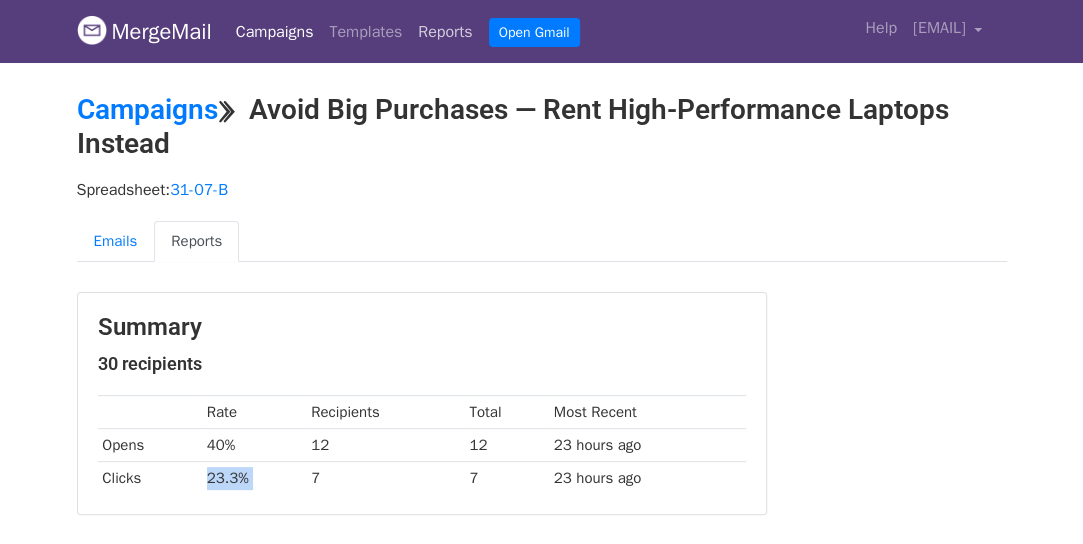 click on "Reports" at bounding box center (445, 32) 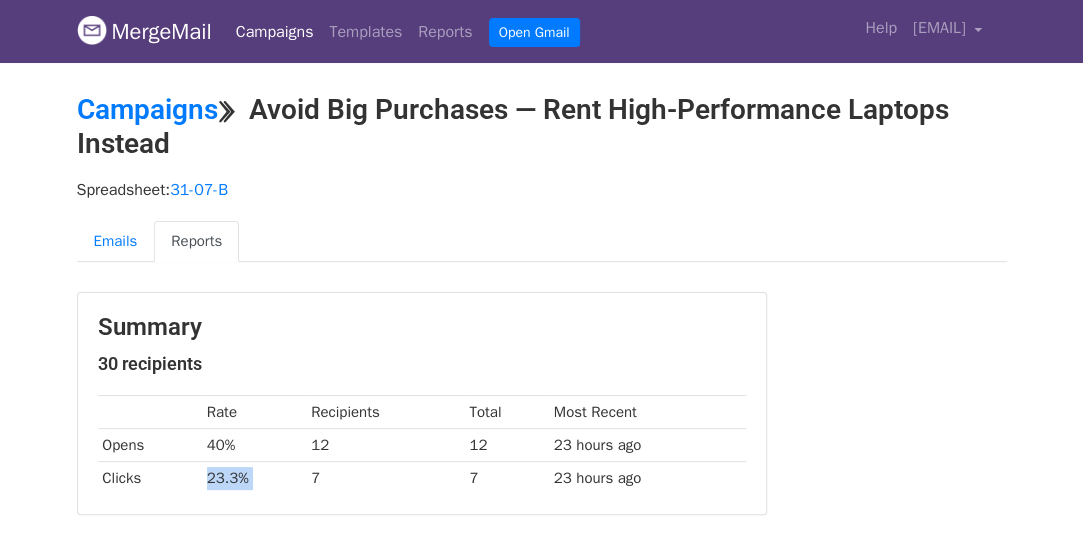 click on "Campaigns" at bounding box center (275, 32) 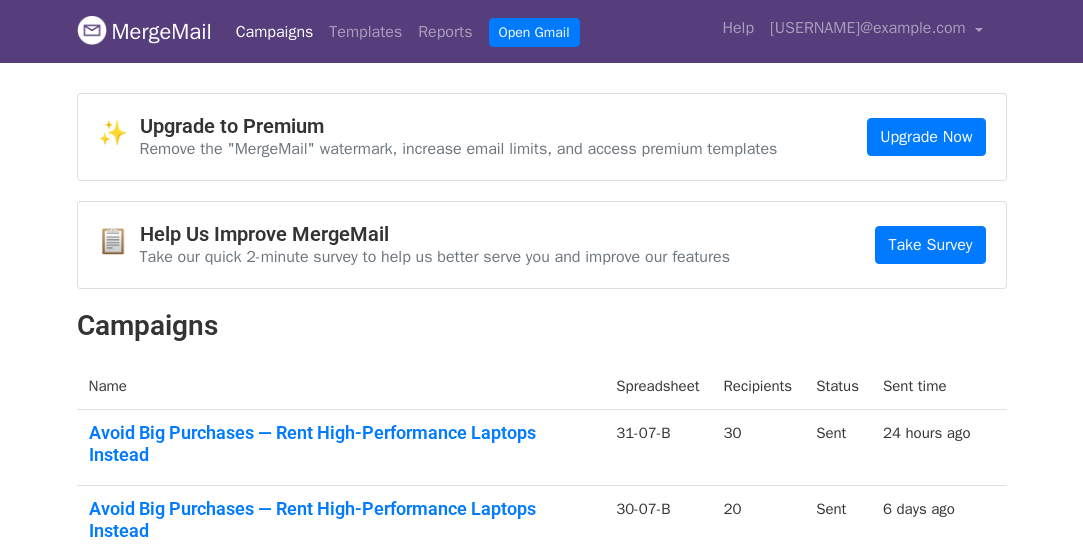 scroll, scrollTop: 0, scrollLeft: 0, axis: both 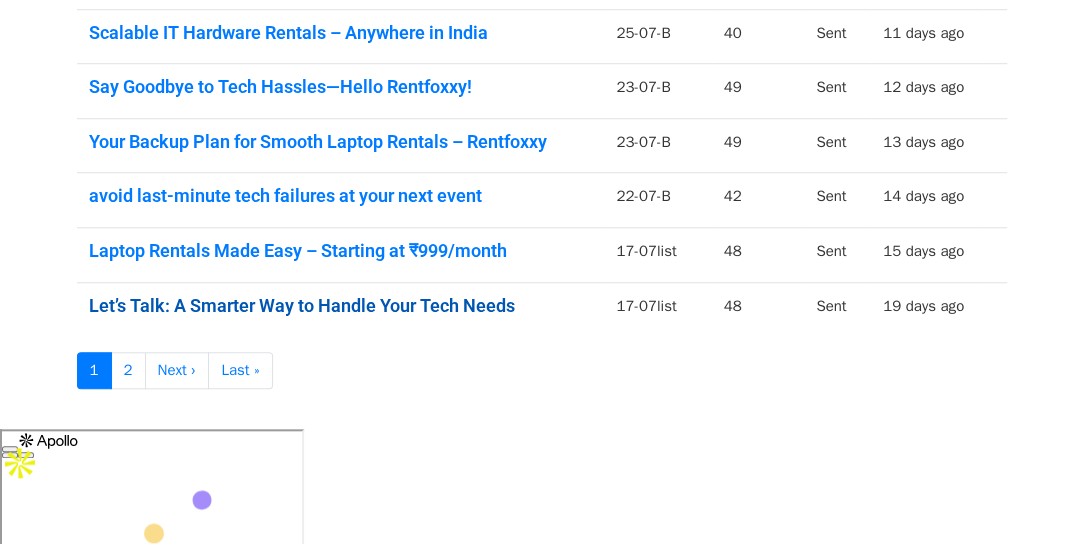 click on "Let’s Talk: A Smarter Way to Handle Your Tech Needs" at bounding box center [341, 306] 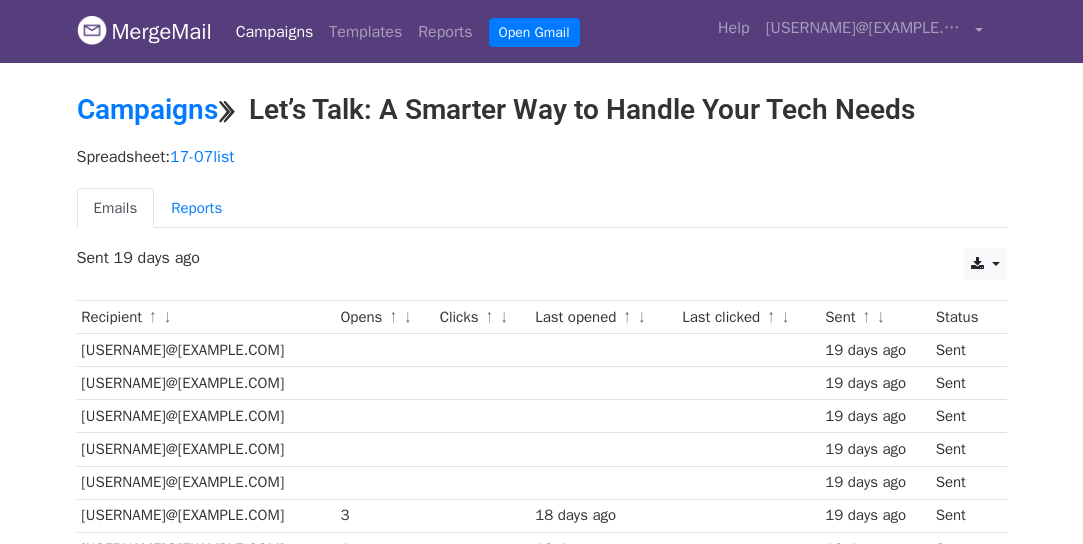 scroll, scrollTop: 0, scrollLeft: 0, axis: both 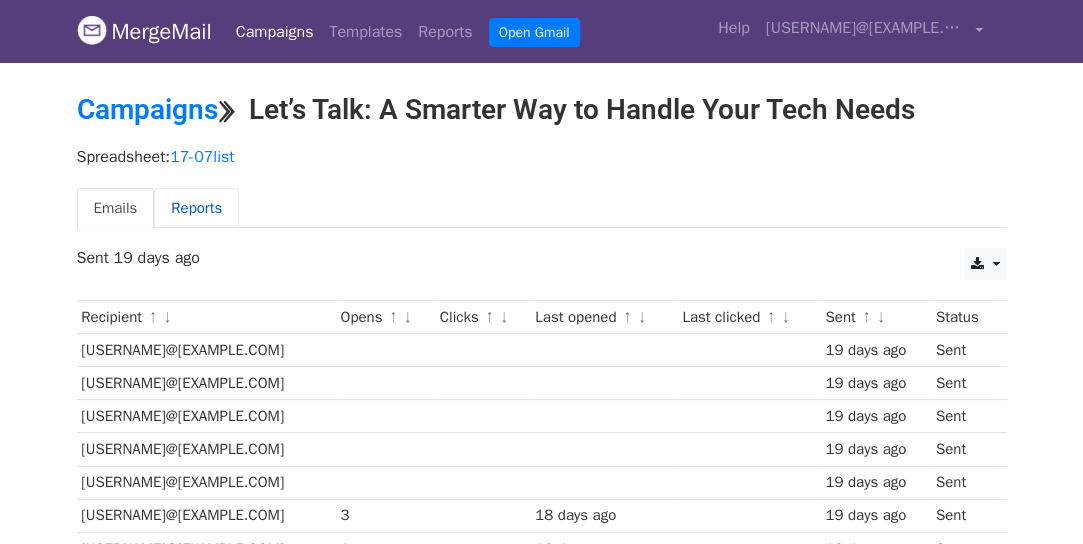 click on "Reports" at bounding box center (196, 208) 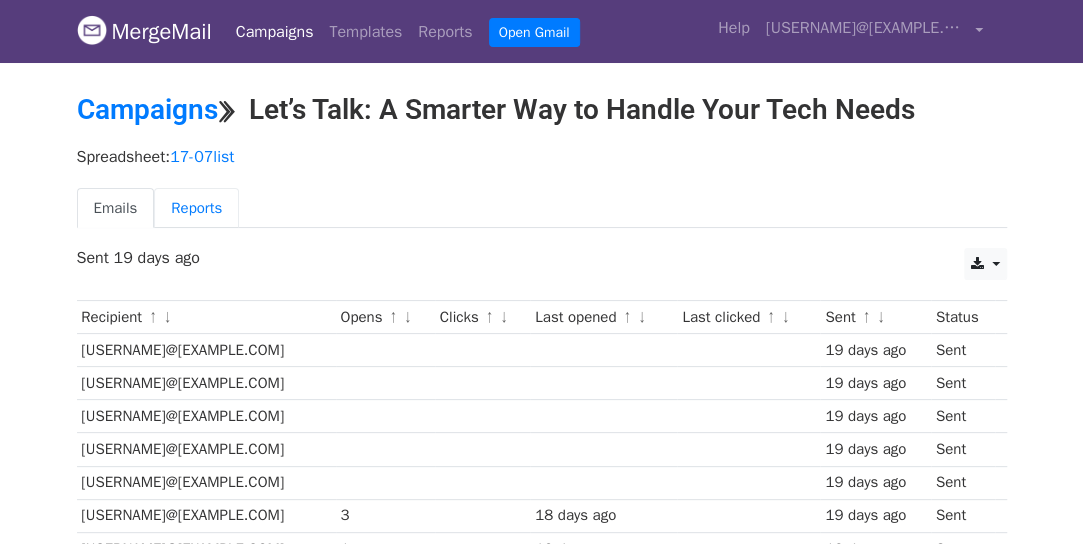 scroll, scrollTop: 0, scrollLeft: 0, axis: both 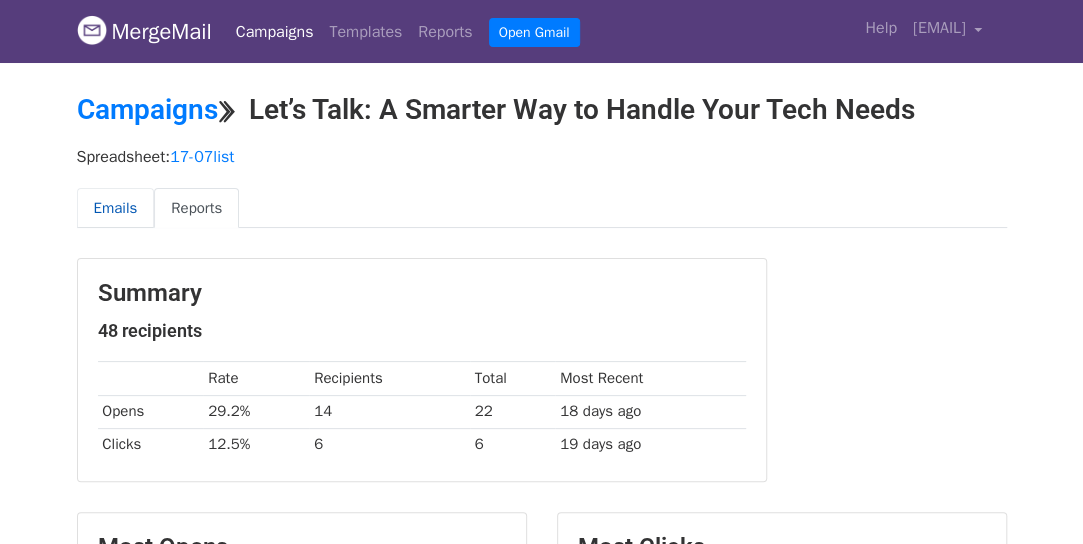 click on "Emails" at bounding box center [116, 208] 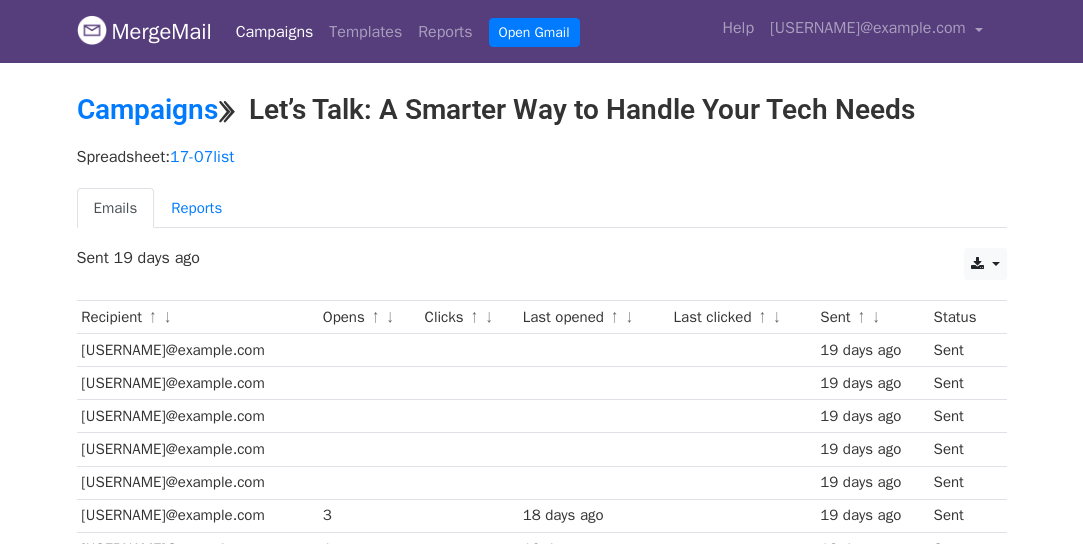 scroll, scrollTop: 0, scrollLeft: 0, axis: both 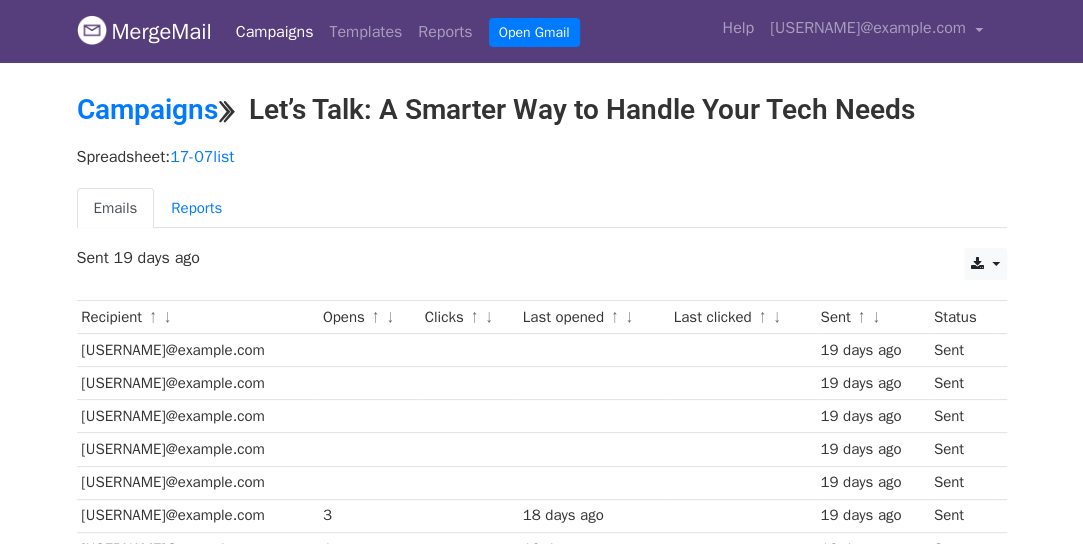 click on "Campaigns" at bounding box center (275, 32) 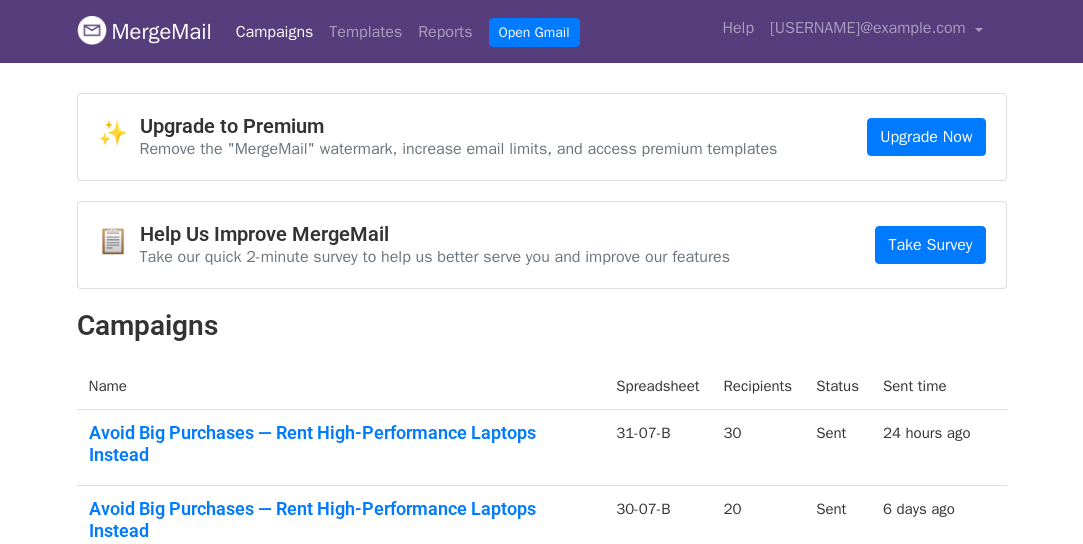 scroll, scrollTop: 0, scrollLeft: 0, axis: both 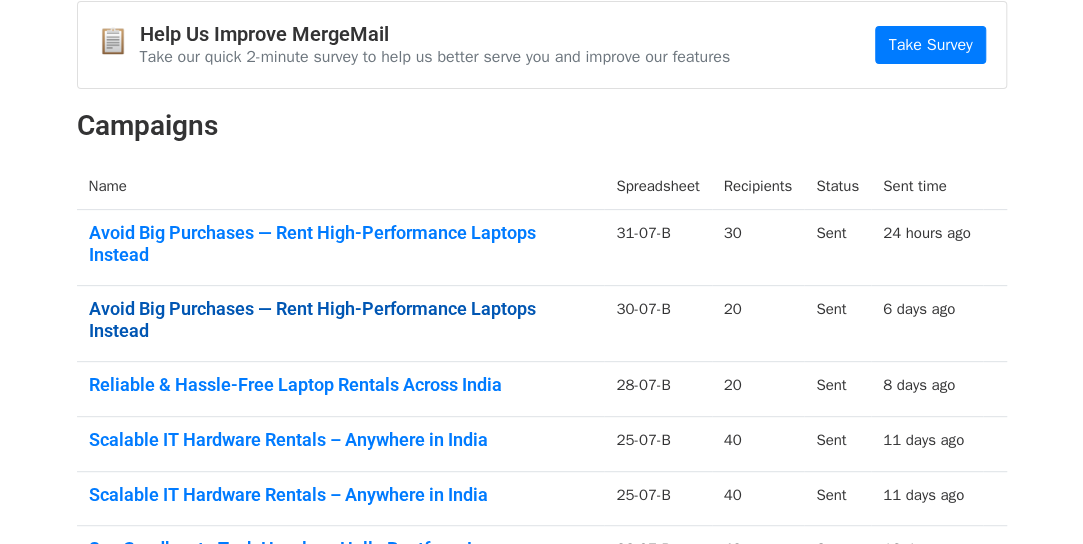click on "Avoid Big Purchases — Rent High-Performance Laptops Instead" at bounding box center (341, 319) 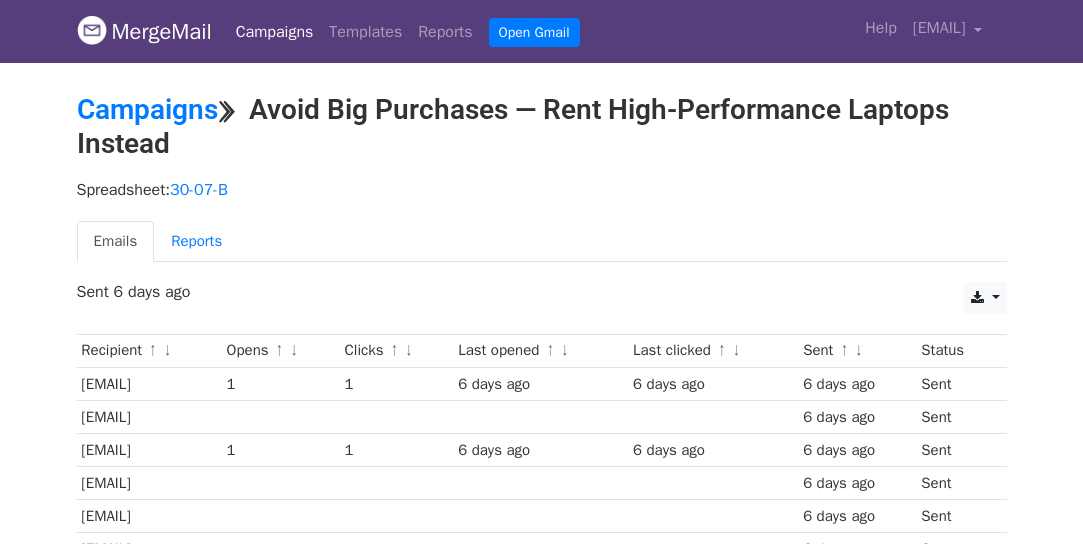 scroll, scrollTop: 0, scrollLeft: 0, axis: both 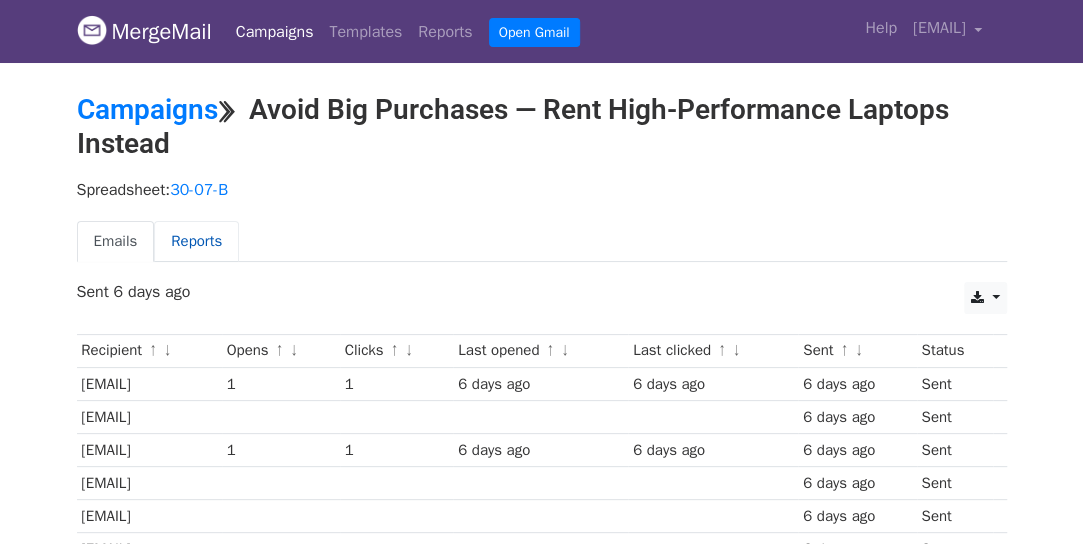 click on "Reports" at bounding box center [196, 241] 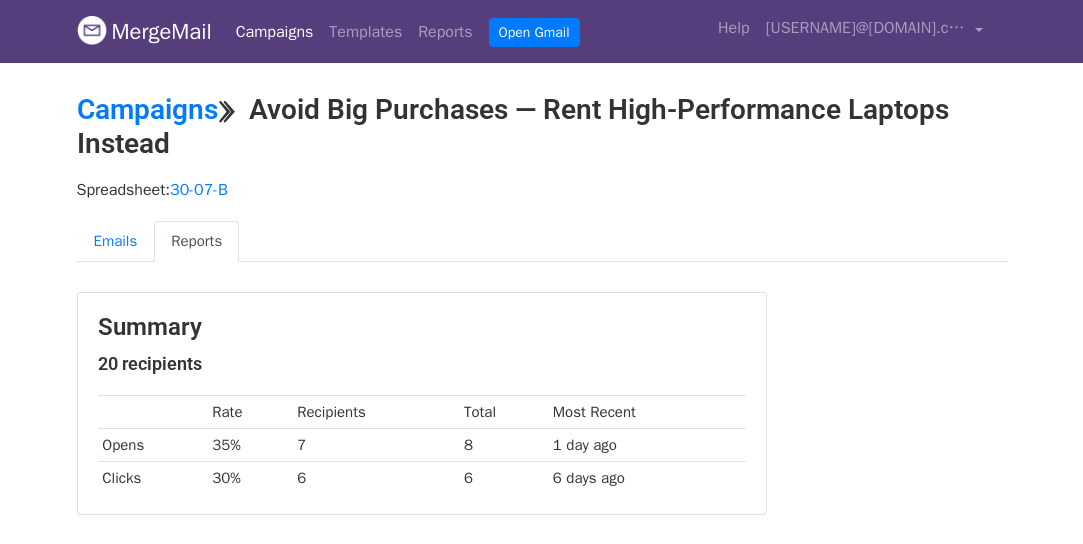 scroll, scrollTop: 0, scrollLeft: 0, axis: both 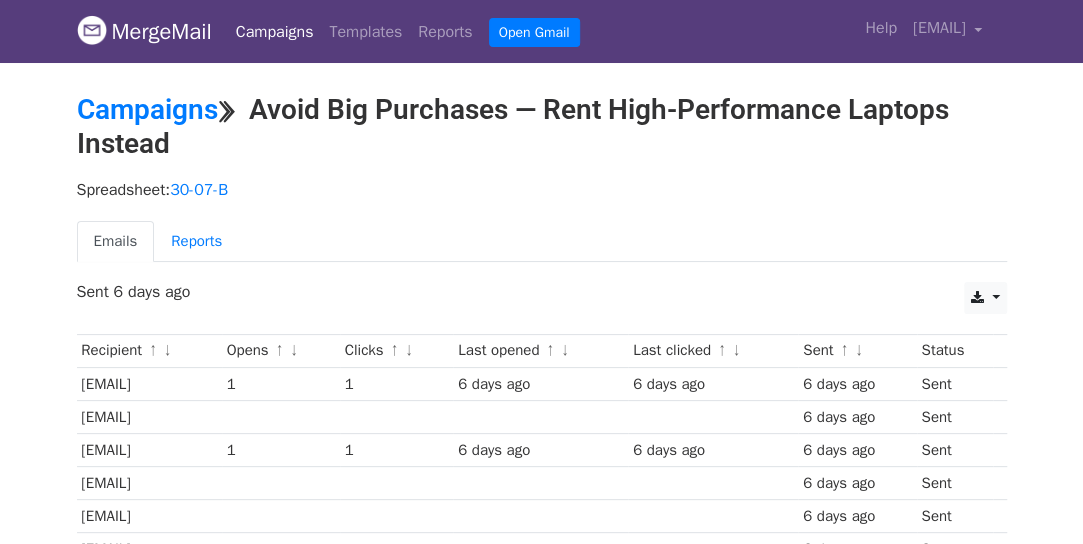 click on "Campaigns" at bounding box center [275, 32] 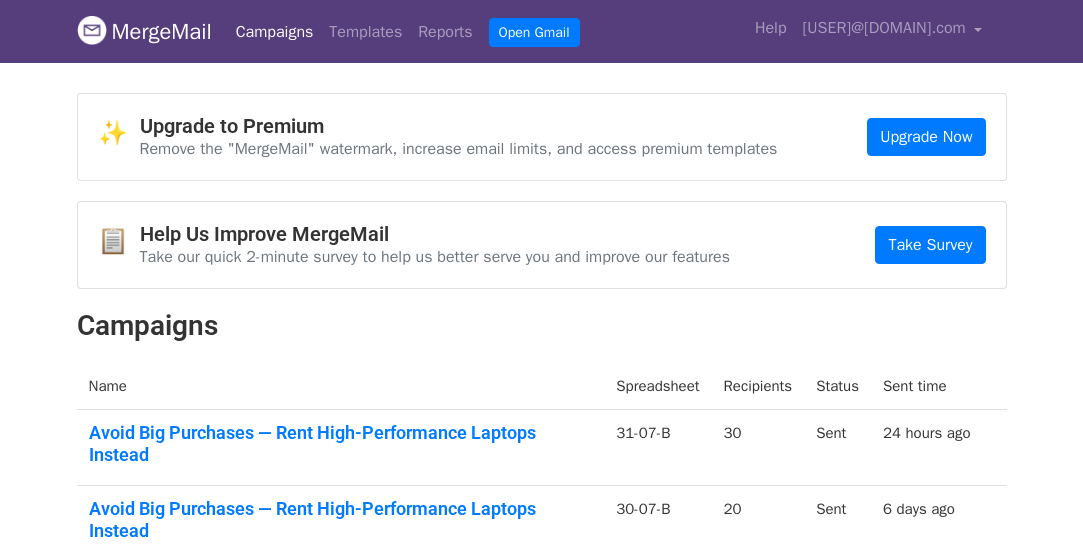 scroll, scrollTop: 0, scrollLeft: 0, axis: both 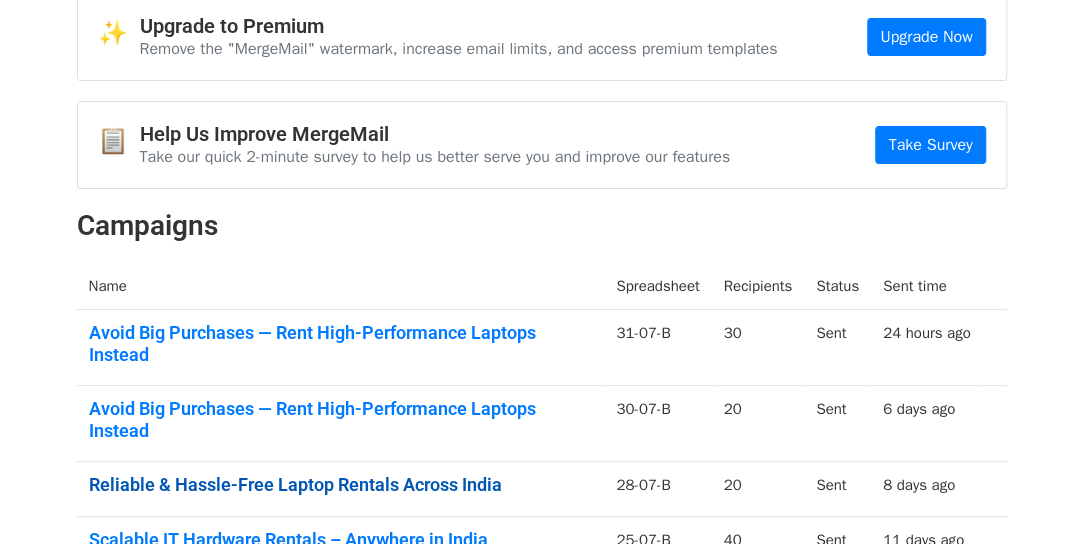 click on "Reliable & Hassle-Free Laptop Rentals Across India" at bounding box center (341, 485) 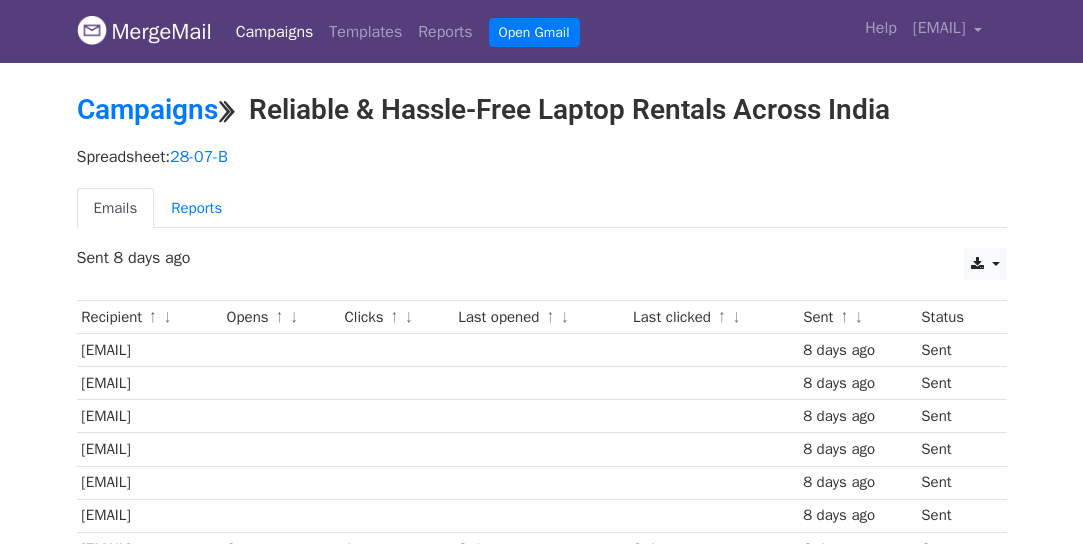 scroll, scrollTop: 0, scrollLeft: 0, axis: both 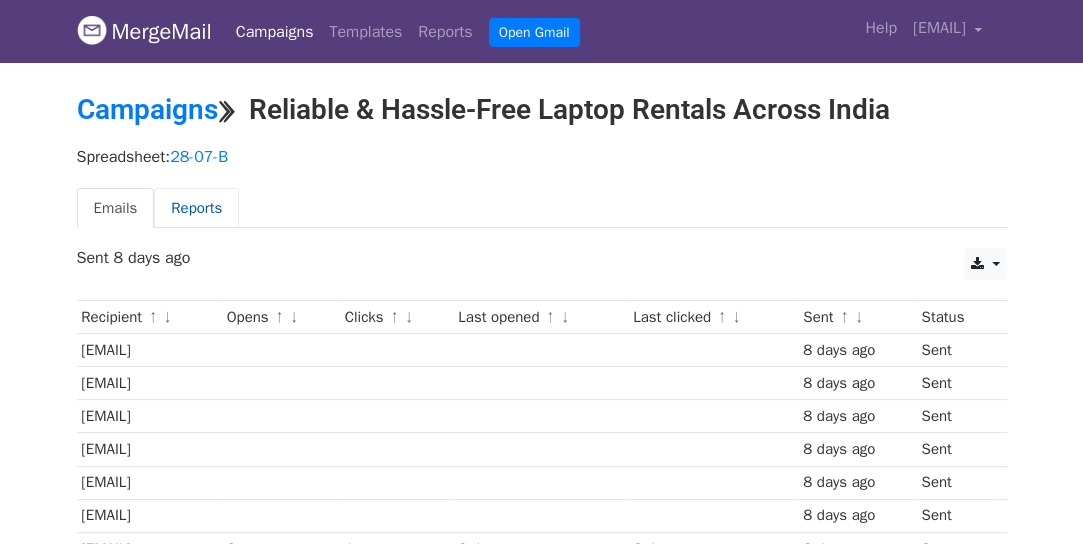 click on "Reports" at bounding box center [196, 208] 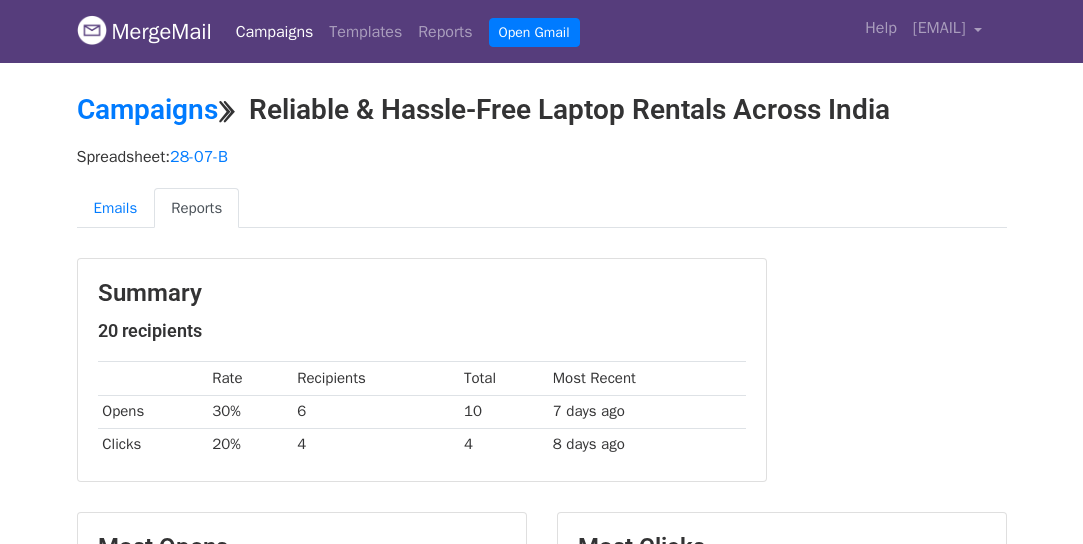 scroll, scrollTop: 0, scrollLeft: 0, axis: both 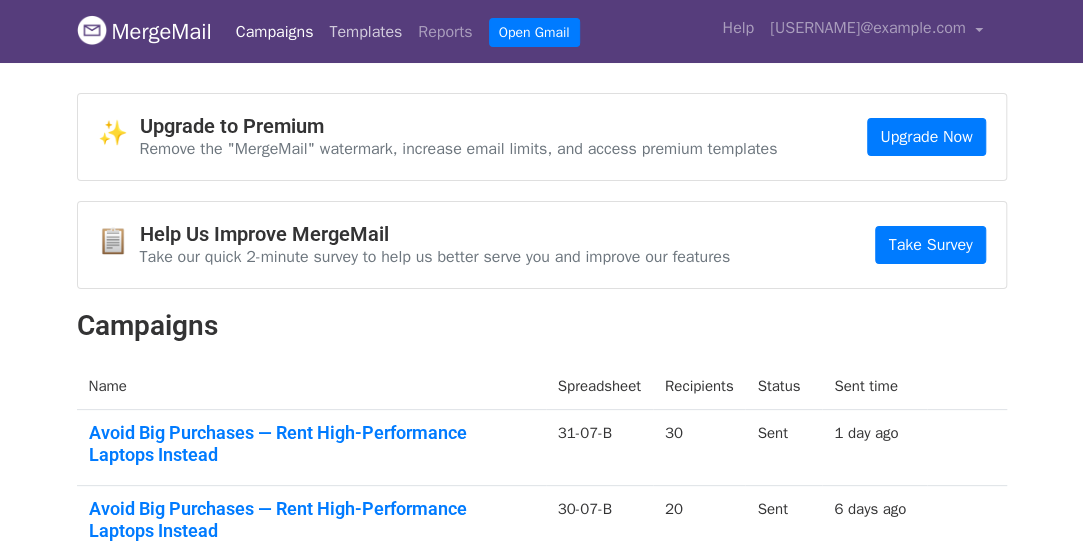 click on "Templates" at bounding box center [365, 32] 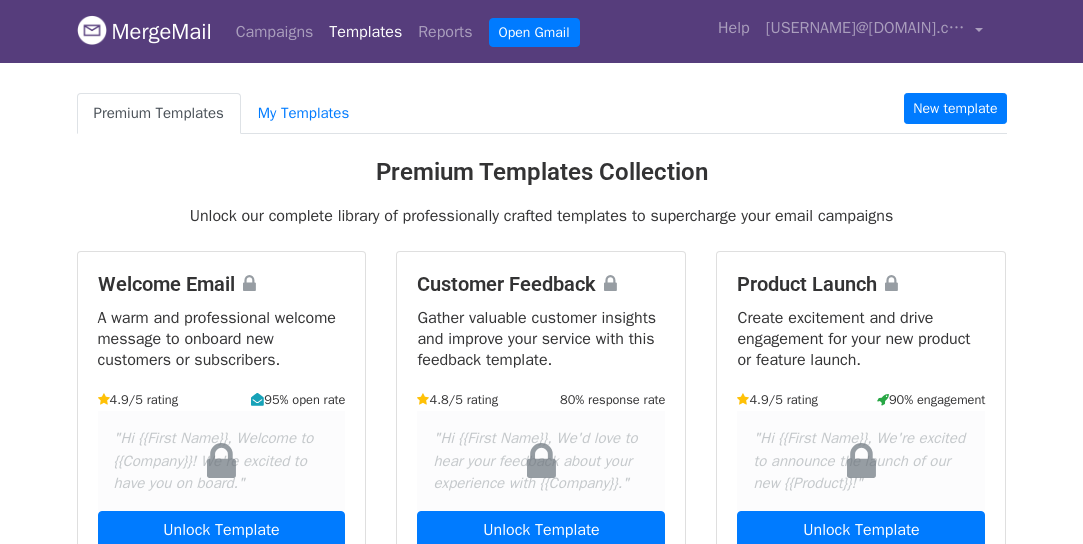 scroll, scrollTop: 0, scrollLeft: 0, axis: both 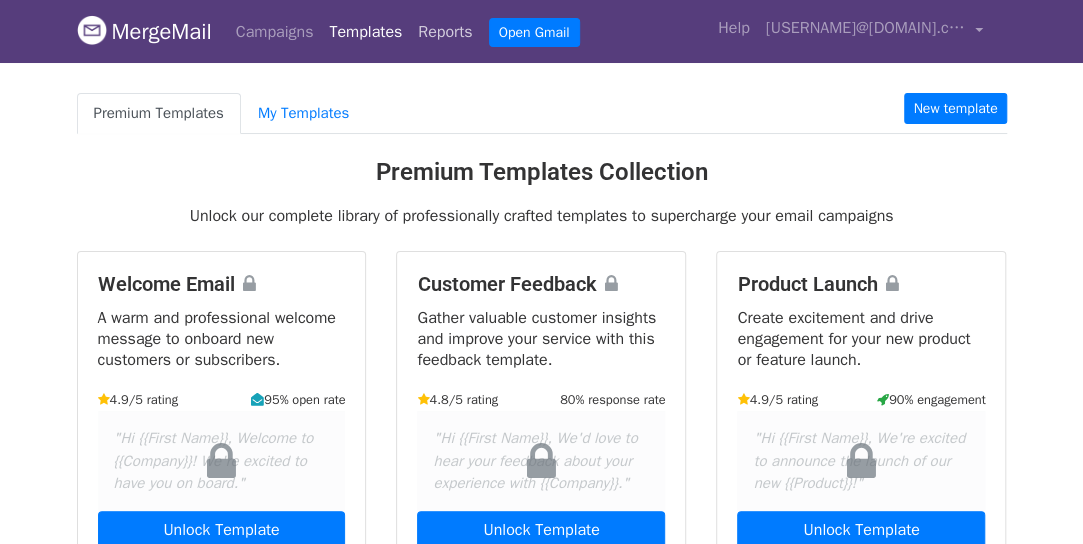 click on "Reports" at bounding box center [445, 32] 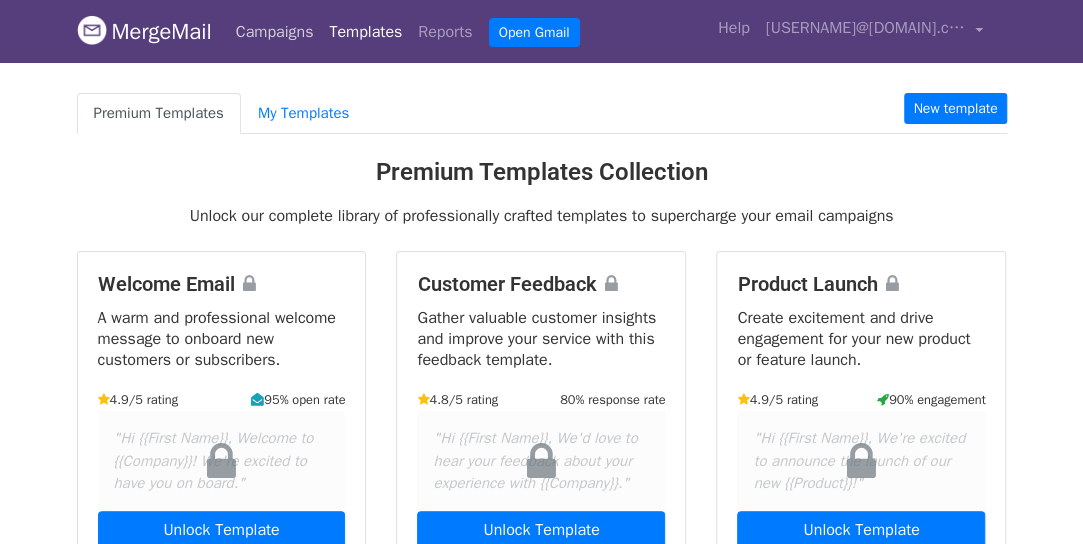 click on "Campaigns" at bounding box center [275, 32] 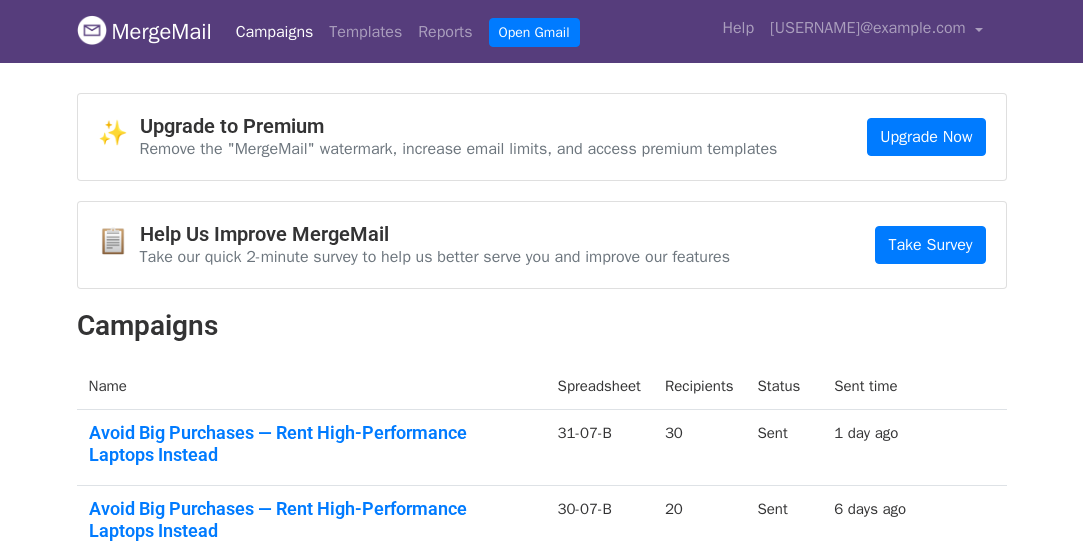 scroll, scrollTop: 0, scrollLeft: 0, axis: both 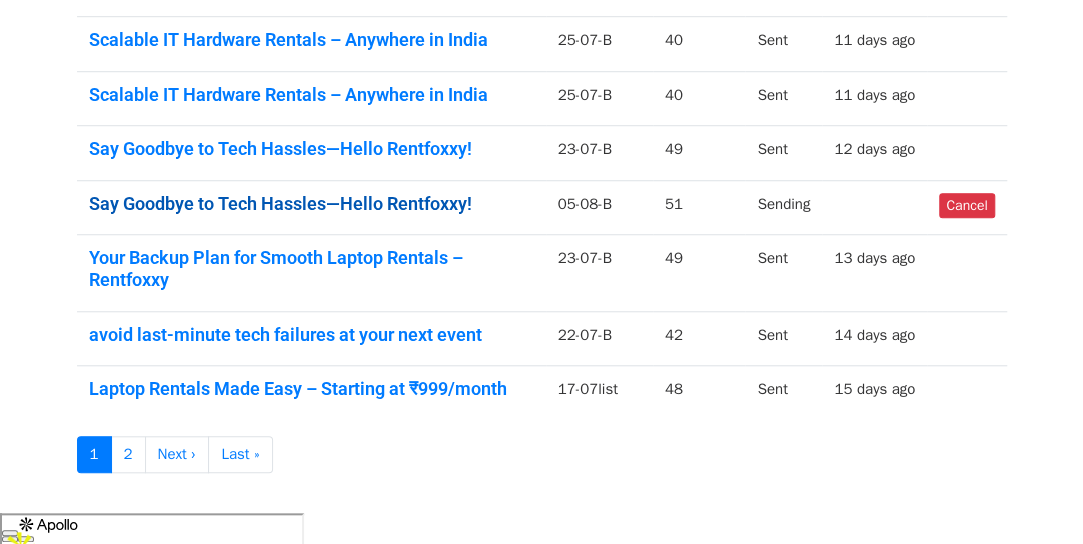 click on "Say Goodbye to Tech Hassles—Hello Rentfoxxy!" at bounding box center [311, 204] 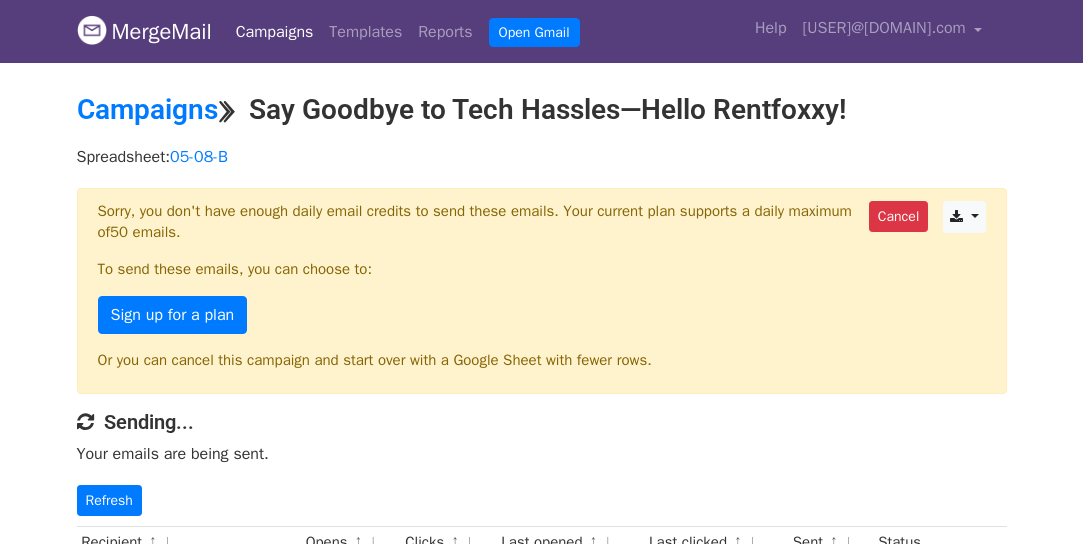 scroll, scrollTop: 0, scrollLeft: 0, axis: both 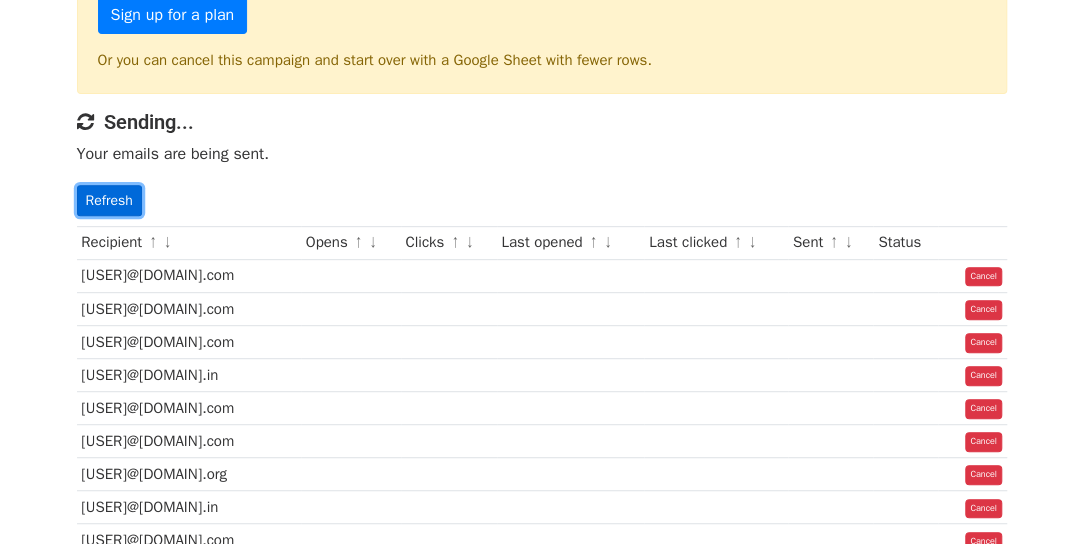 click on "Refresh" at bounding box center [109, 200] 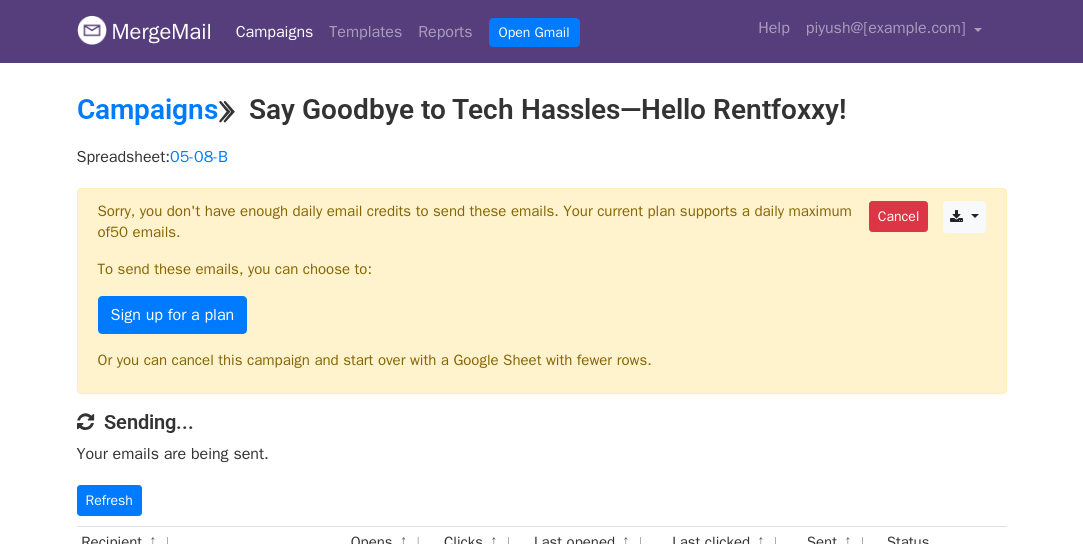 scroll, scrollTop: 0, scrollLeft: 0, axis: both 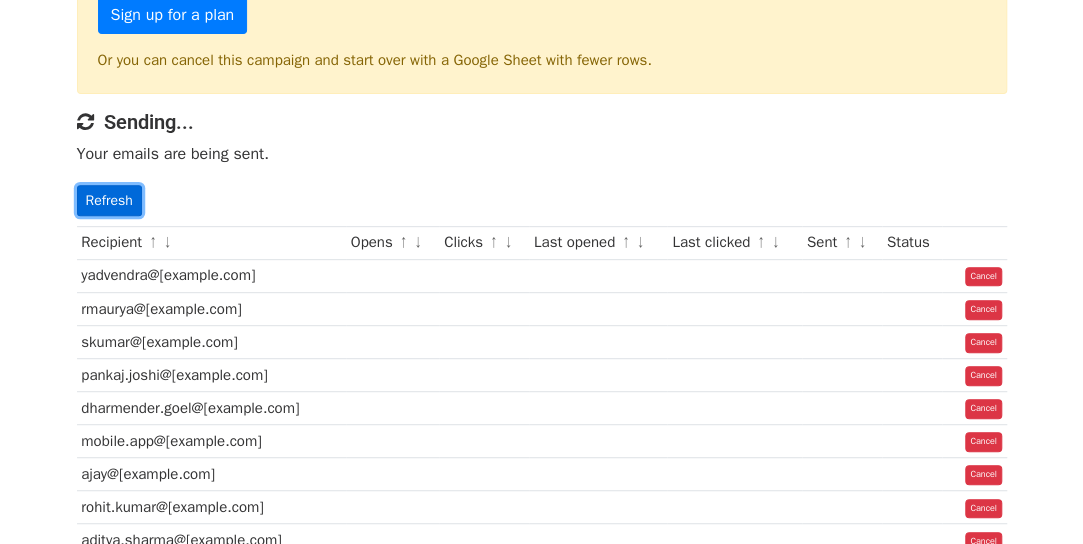 click on "Refresh" at bounding box center [109, 200] 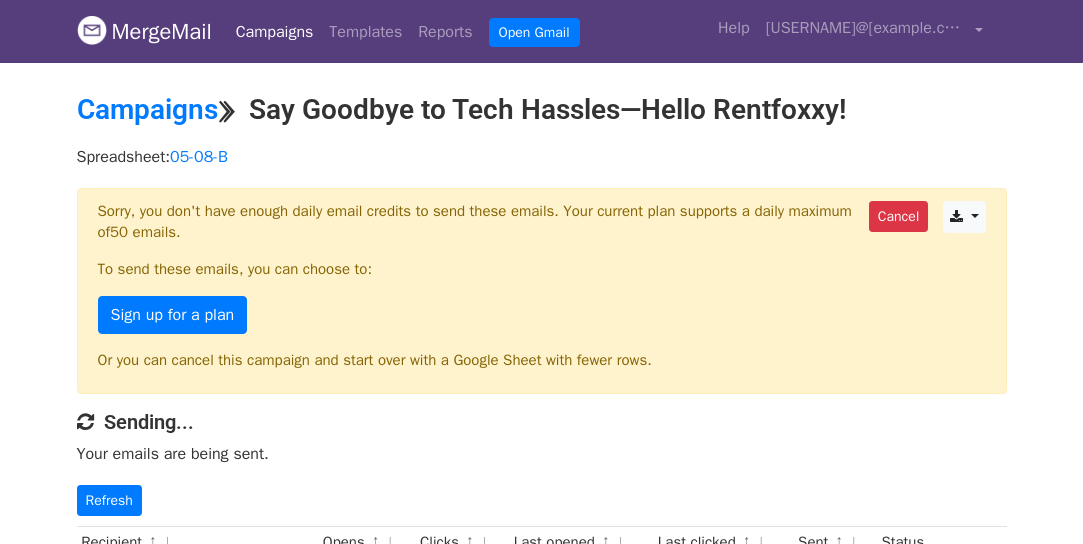 scroll, scrollTop: 0, scrollLeft: 0, axis: both 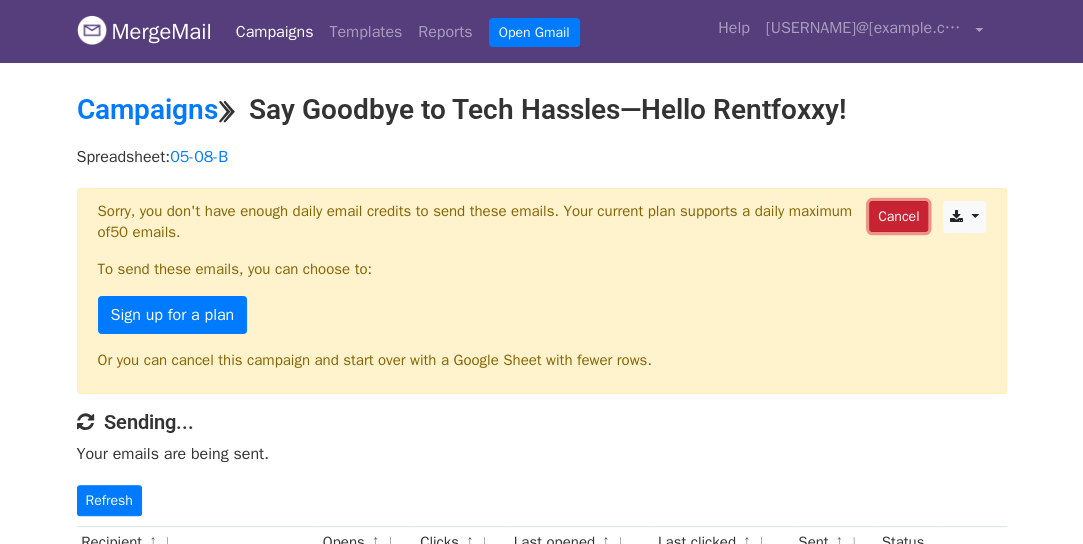 click on "Cancel" at bounding box center (898, 216) 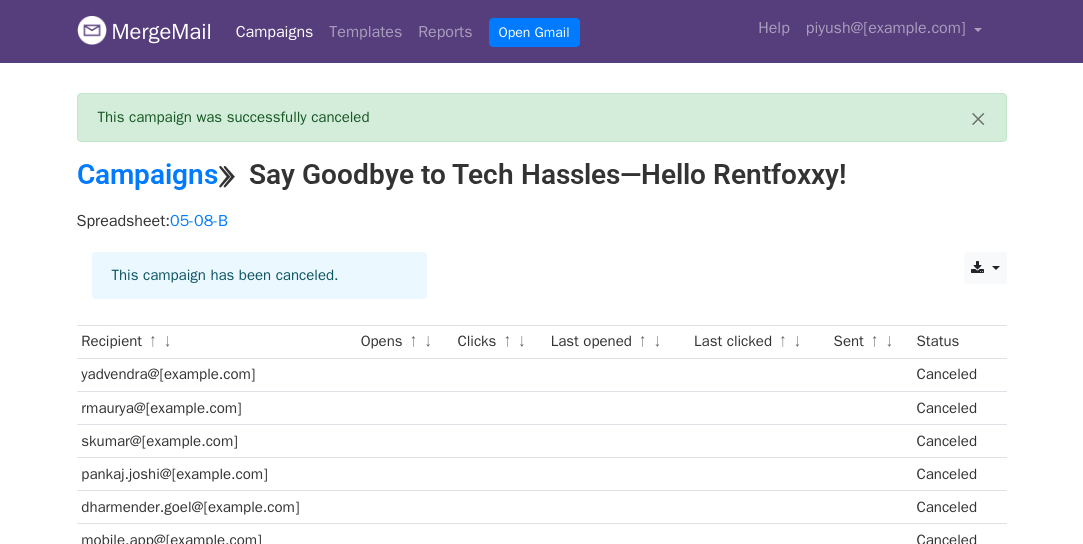 scroll, scrollTop: 0, scrollLeft: 0, axis: both 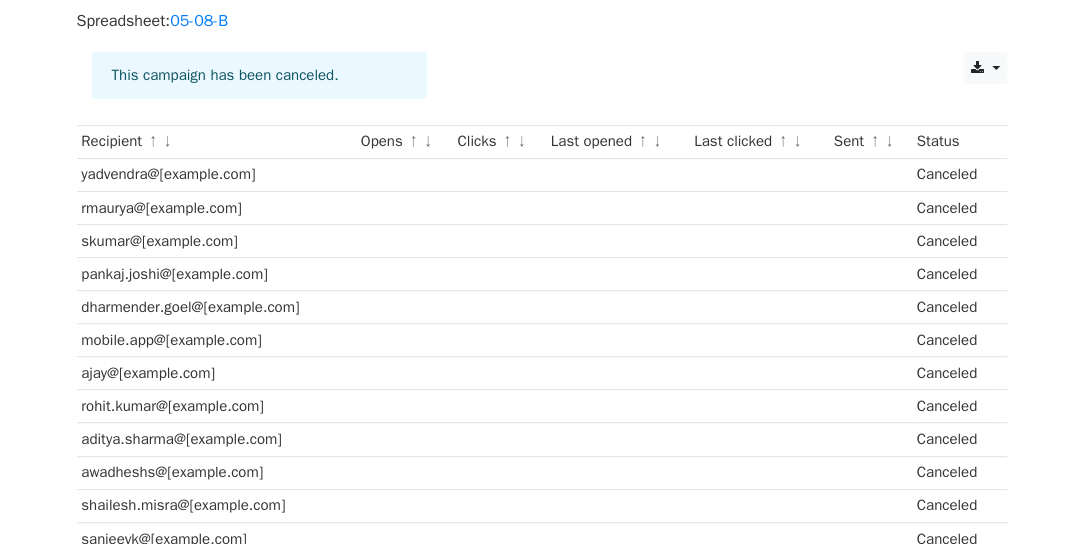 click on "Canceled" at bounding box center [953, 174] 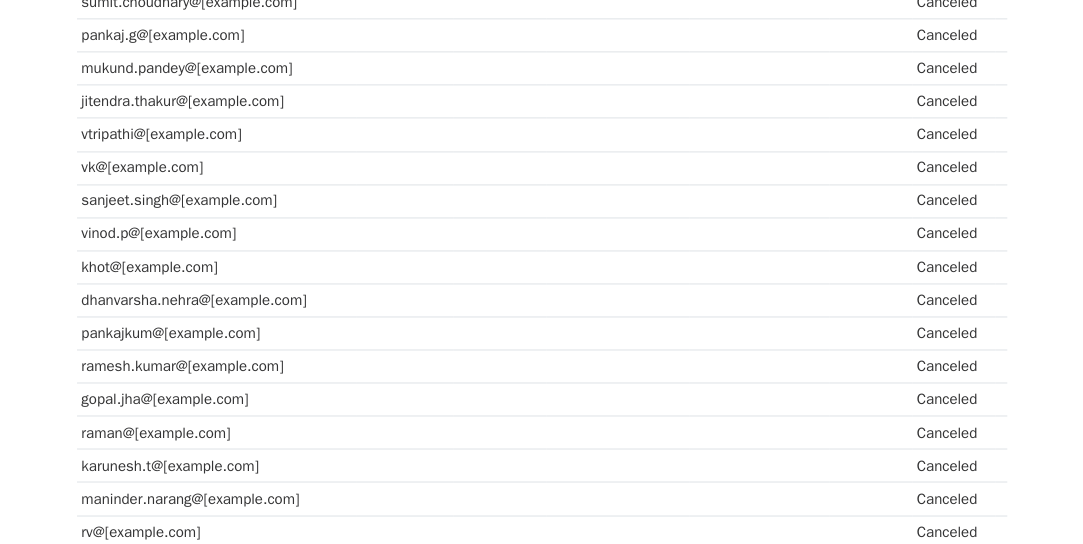 scroll, scrollTop: 1660, scrollLeft: 0, axis: vertical 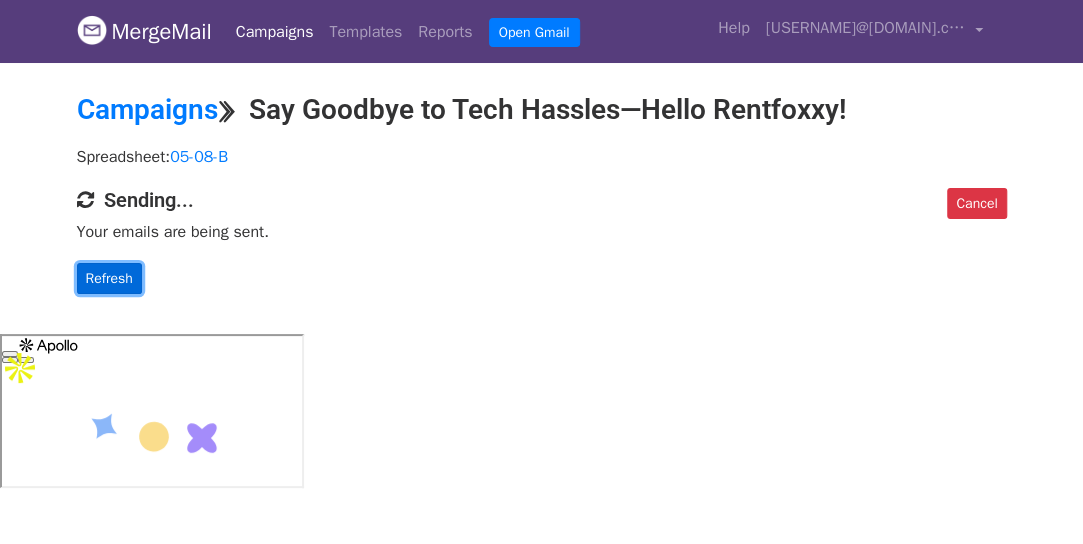 click on "Refresh" at bounding box center (109, 278) 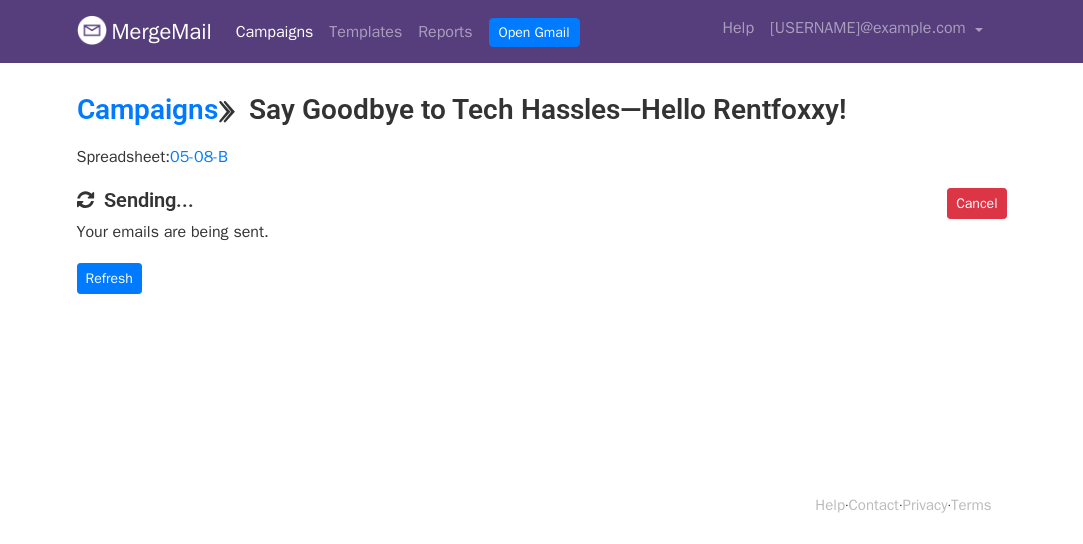 scroll, scrollTop: 0, scrollLeft: 0, axis: both 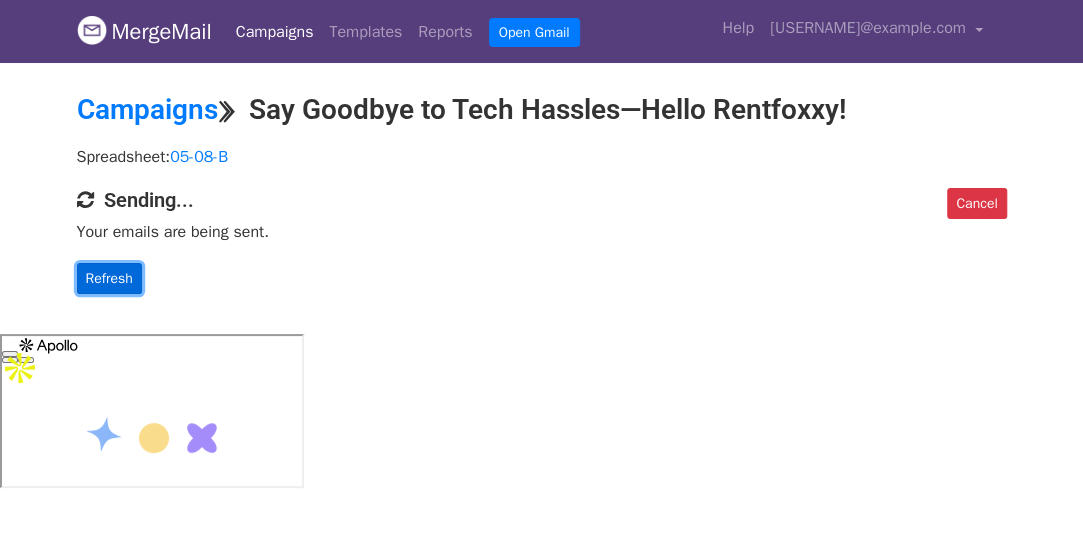 click on "Refresh" at bounding box center [109, 278] 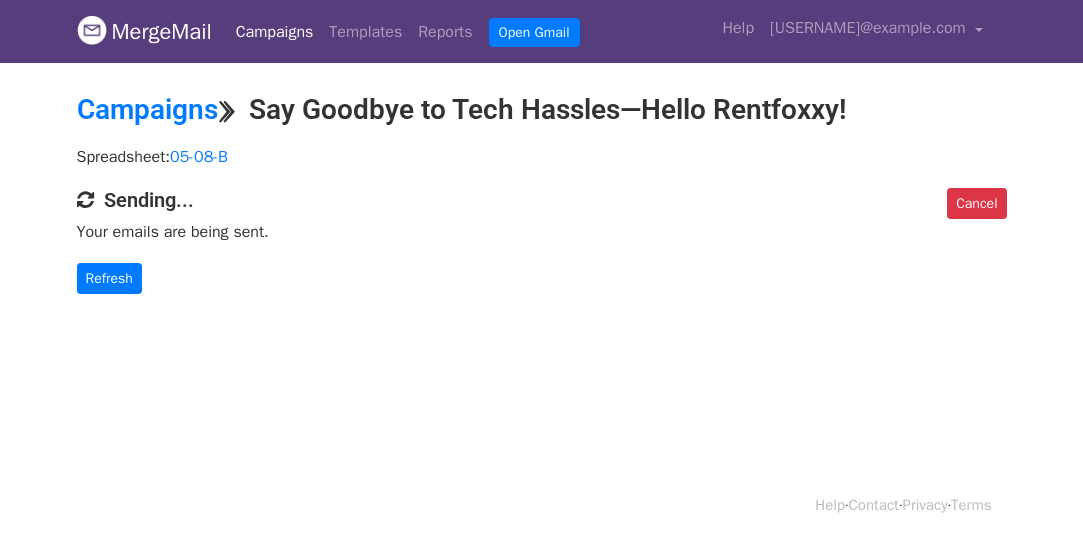 scroll, scrollTop: 0, scrollLeft: 0, axis: both 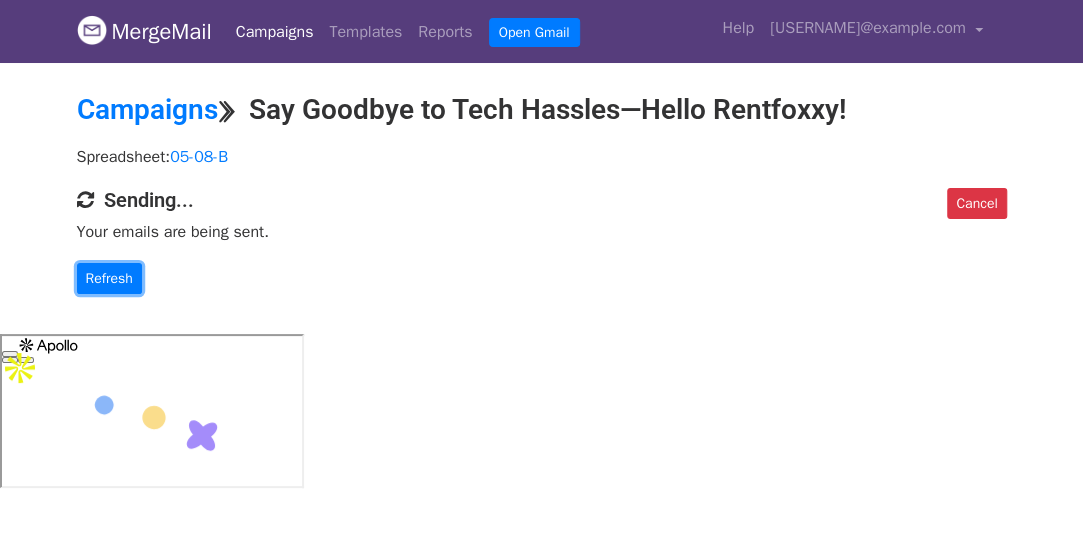 click on "Refresh" at bounding box center [109, 278] 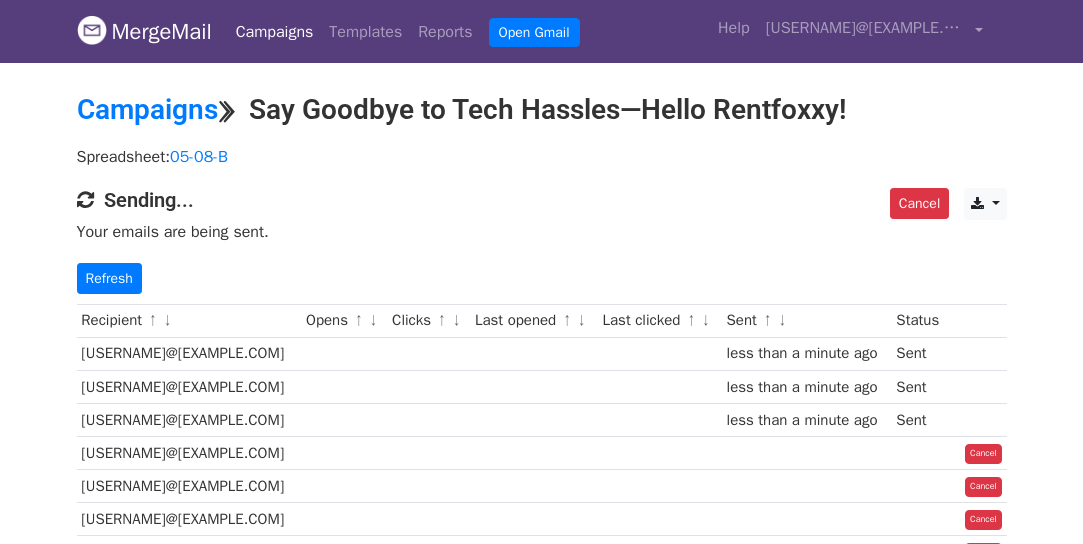 scroll, scrollTop: 0, scrollLeft: 0, axis: both 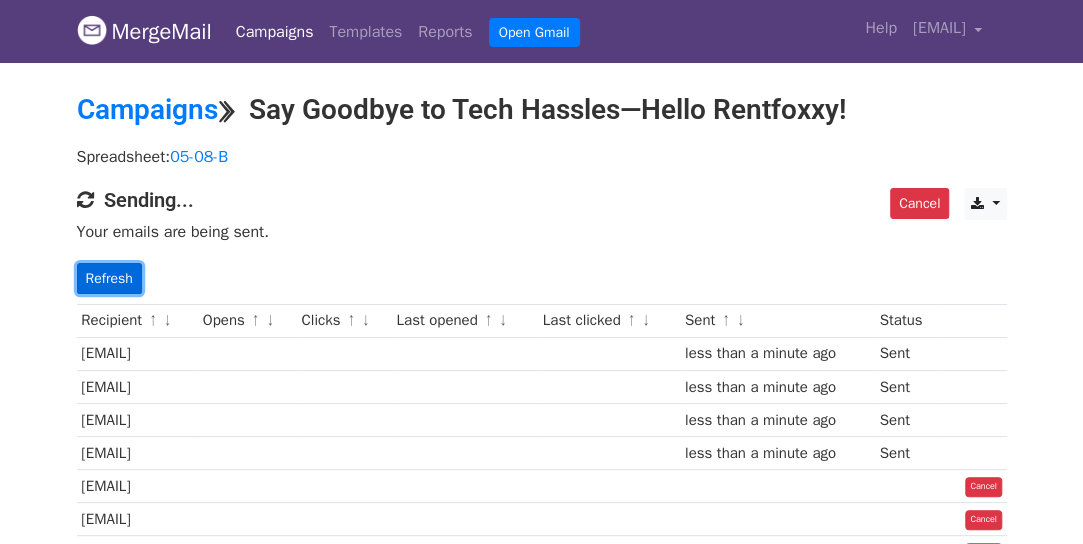 click on "Refresh" at bounding box center [109, 278] 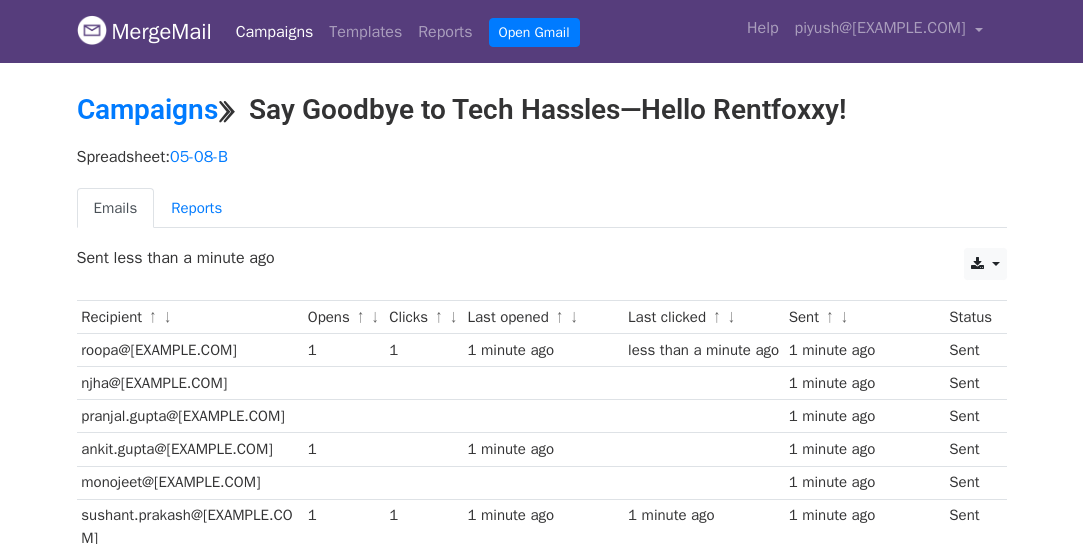 scroll, scrollTop: 0, scrollLeft: 0, axis: both 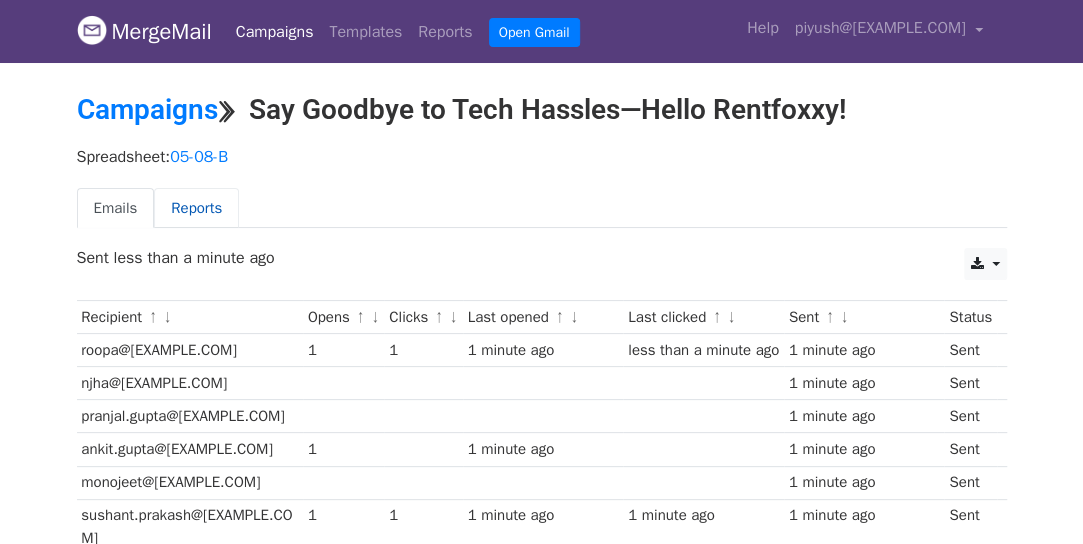click on "Reports" at bounding box center (196, 208) 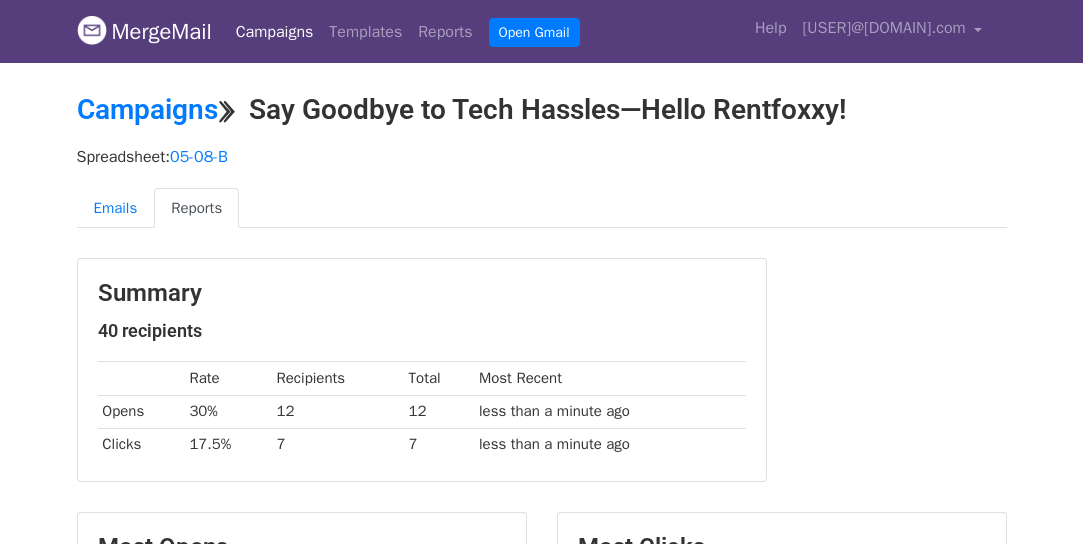 scroll, scrollTop: 0, scrollLeft: 0, axis: both 